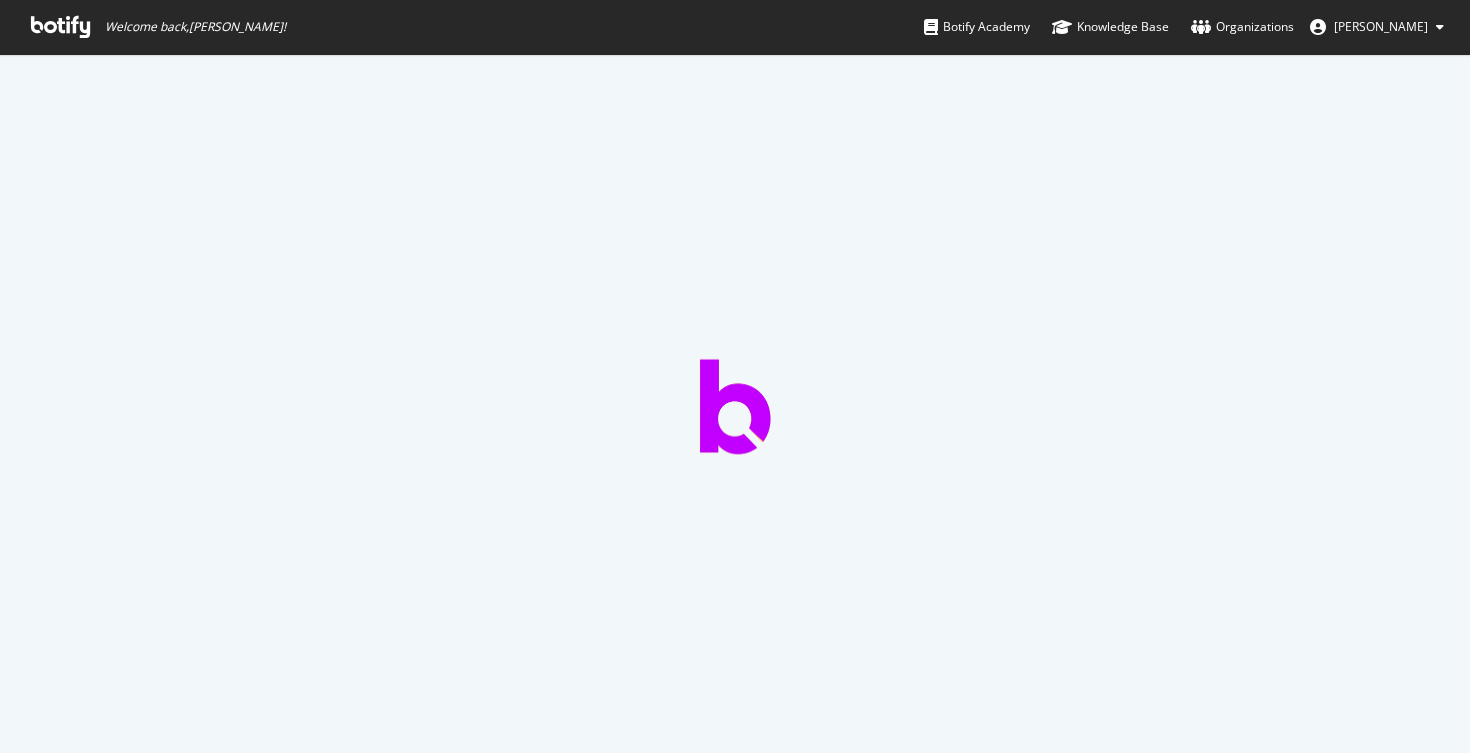 scroll, scrollTop: 0, scrollLeft: 0, axis: both 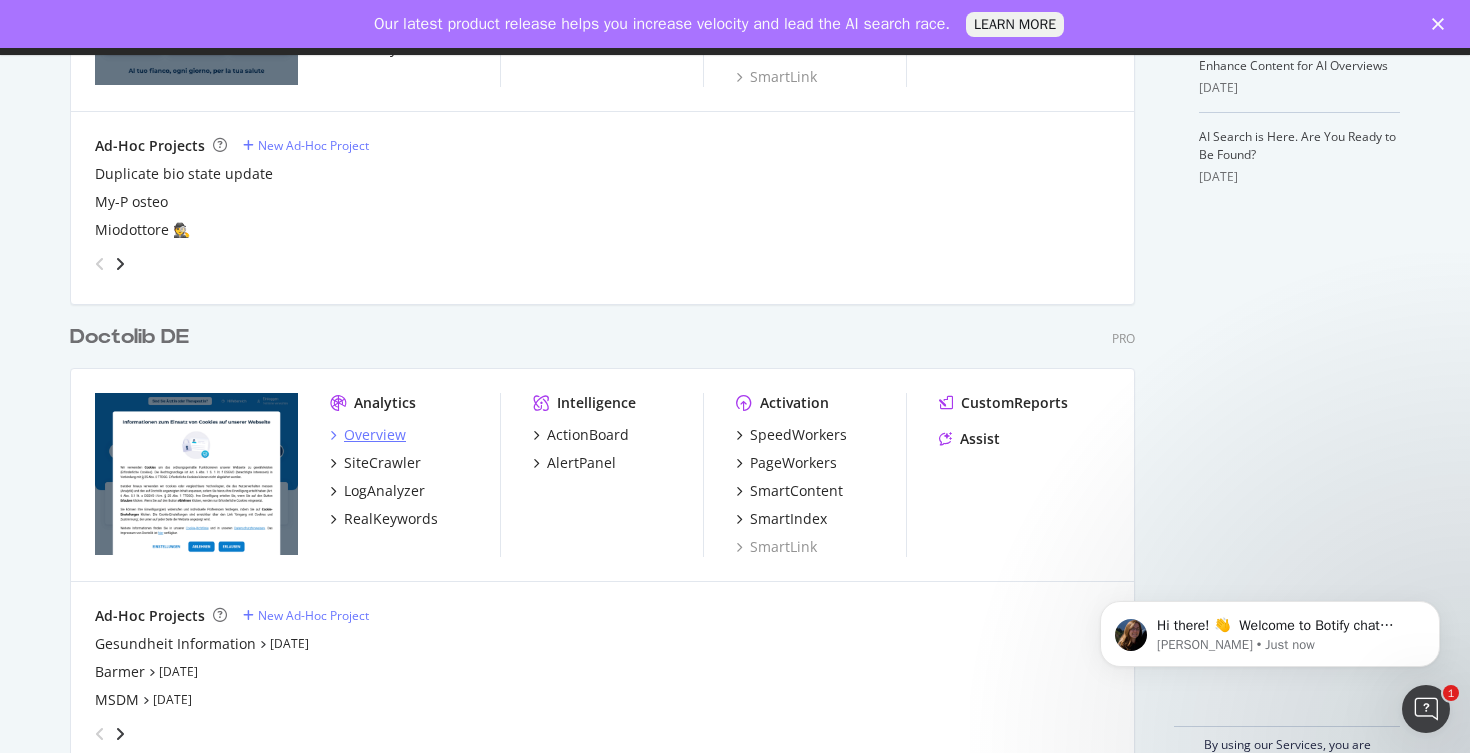 click on "Overview" at bounding box center (375, 435) 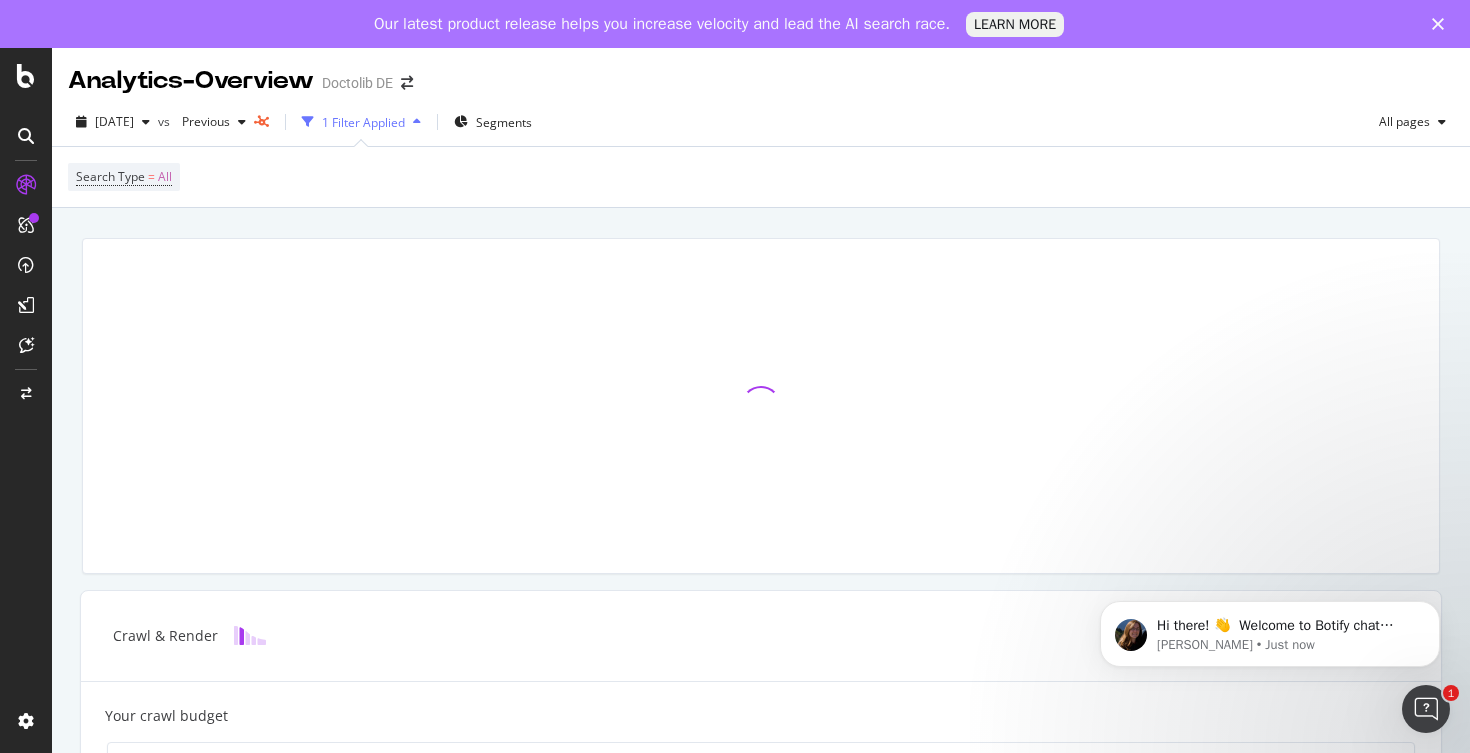 click 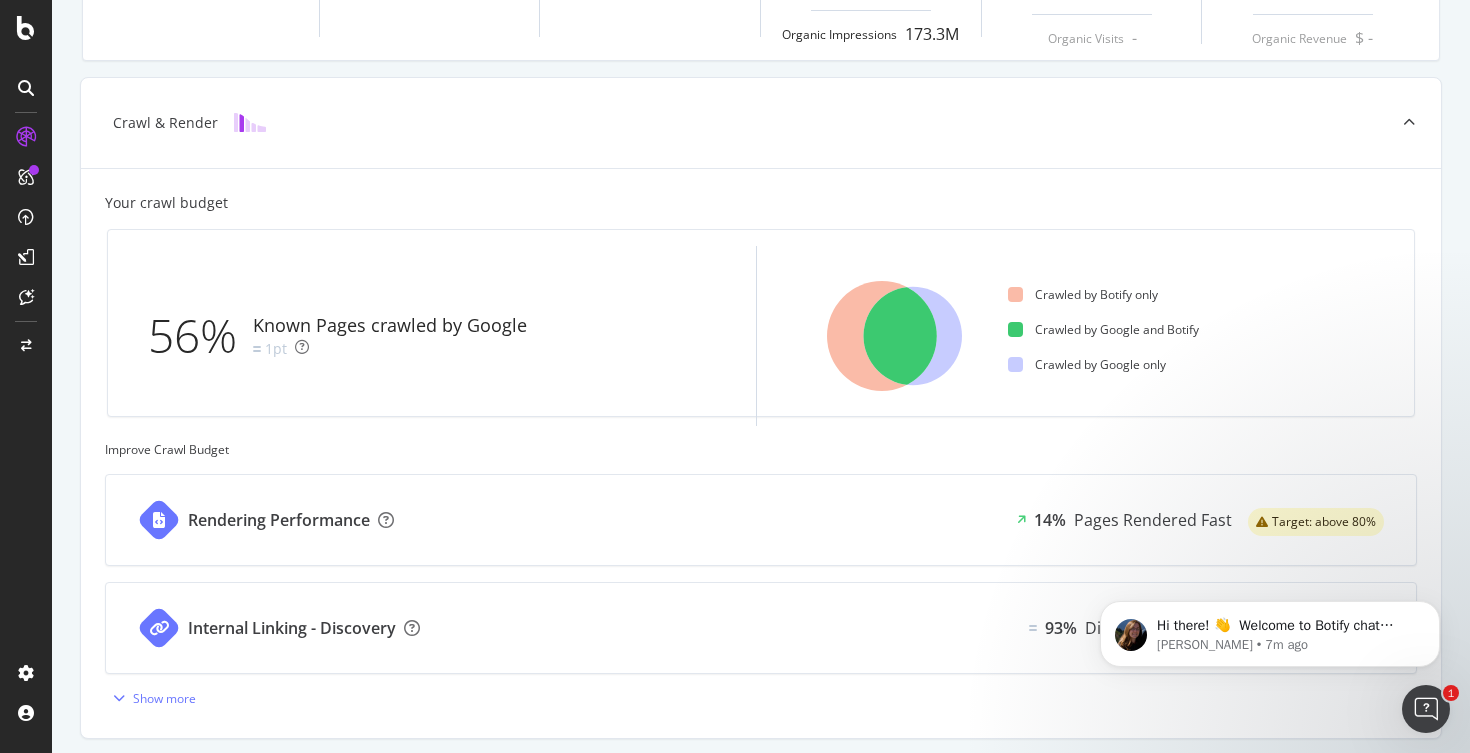 scroll, scrollTop: 0, scrollLeft: 0, axis: both 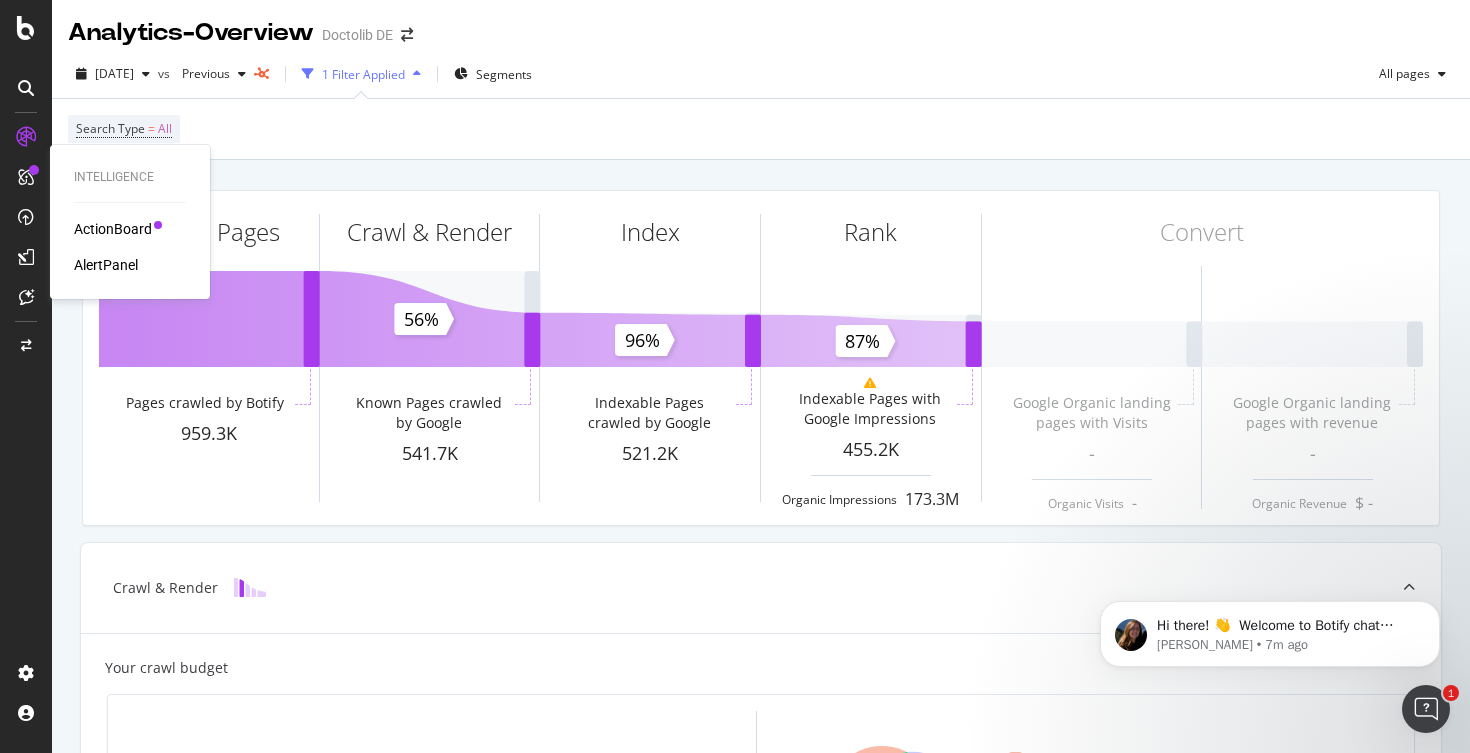 click on "ActionBoard" at bounding box center (113, 229) 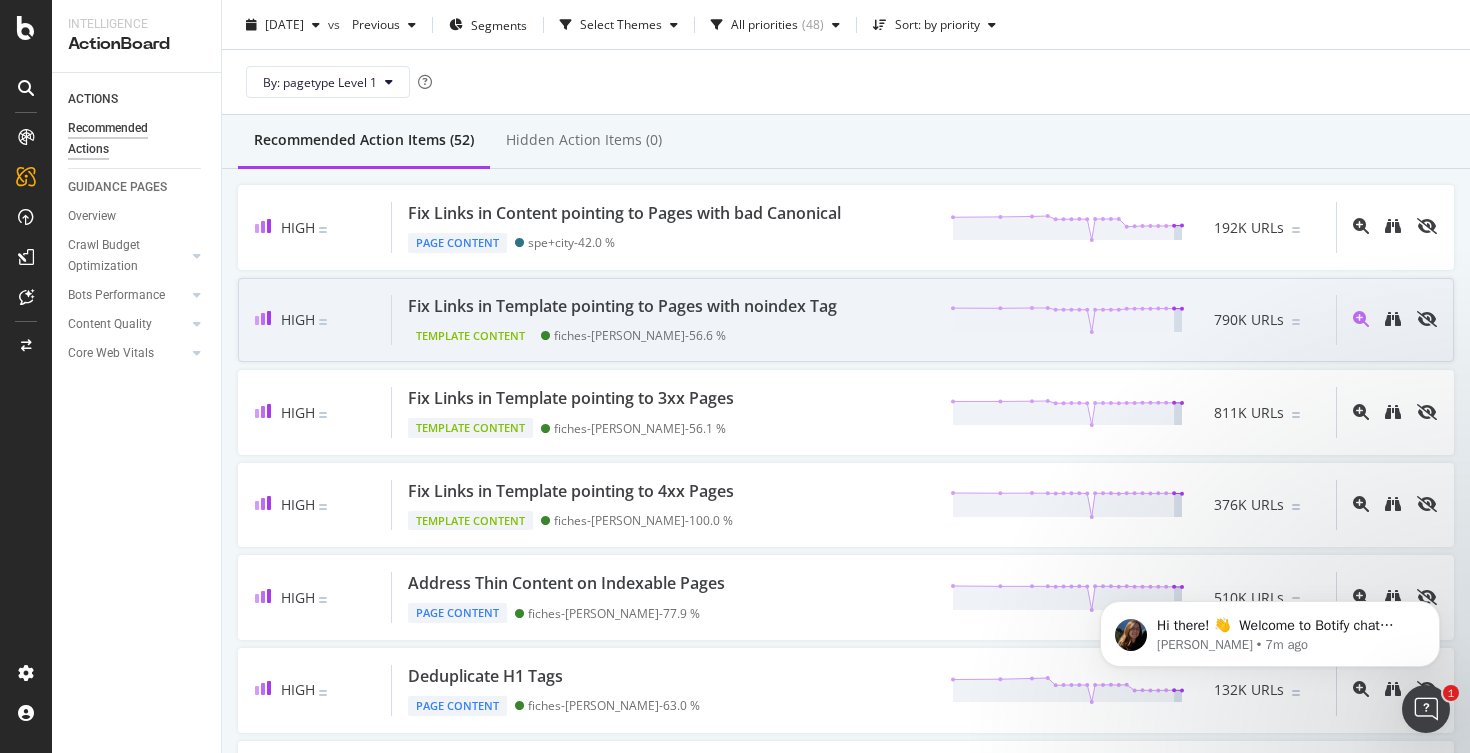 scroll, scrollTop: 0, scrollLeft: 0, axis: both 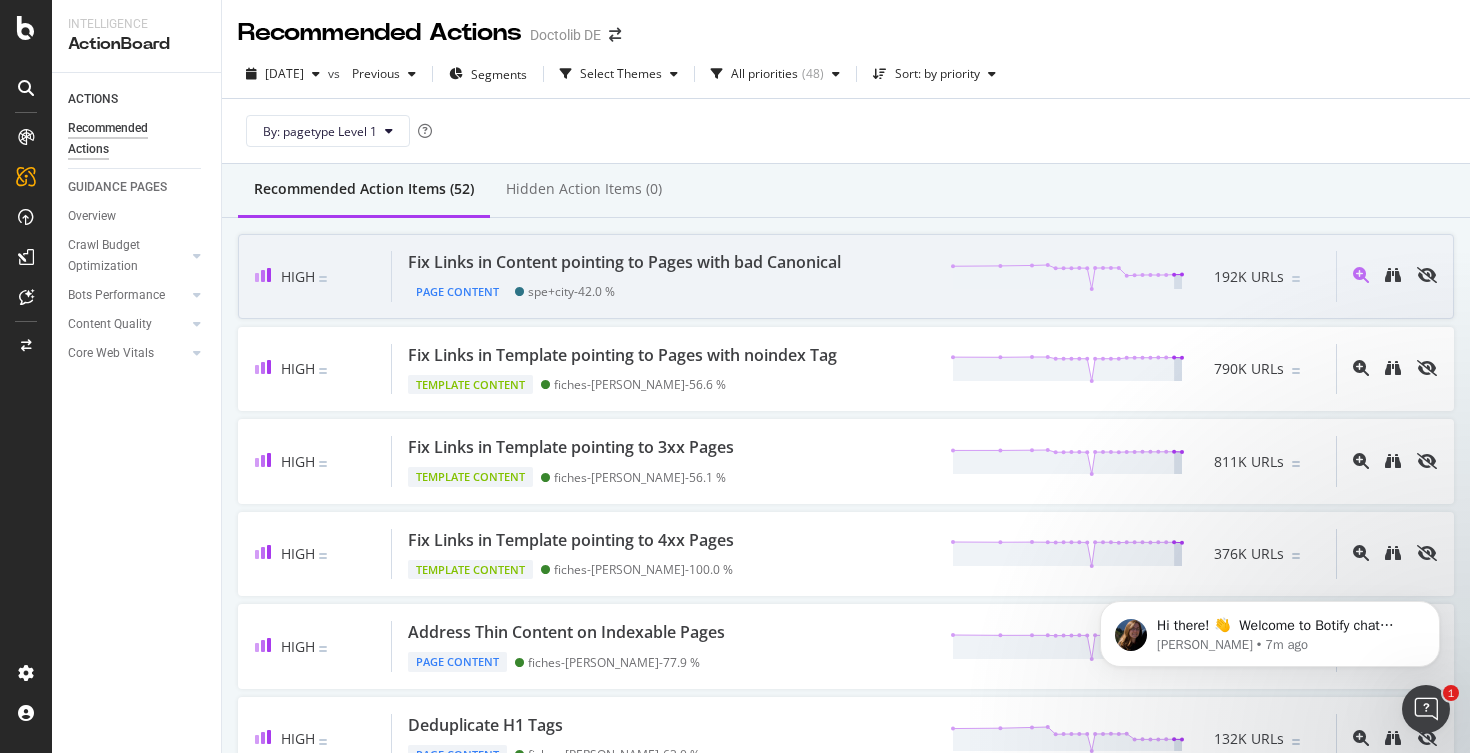 click on "High" at bounding box center (323, 276) 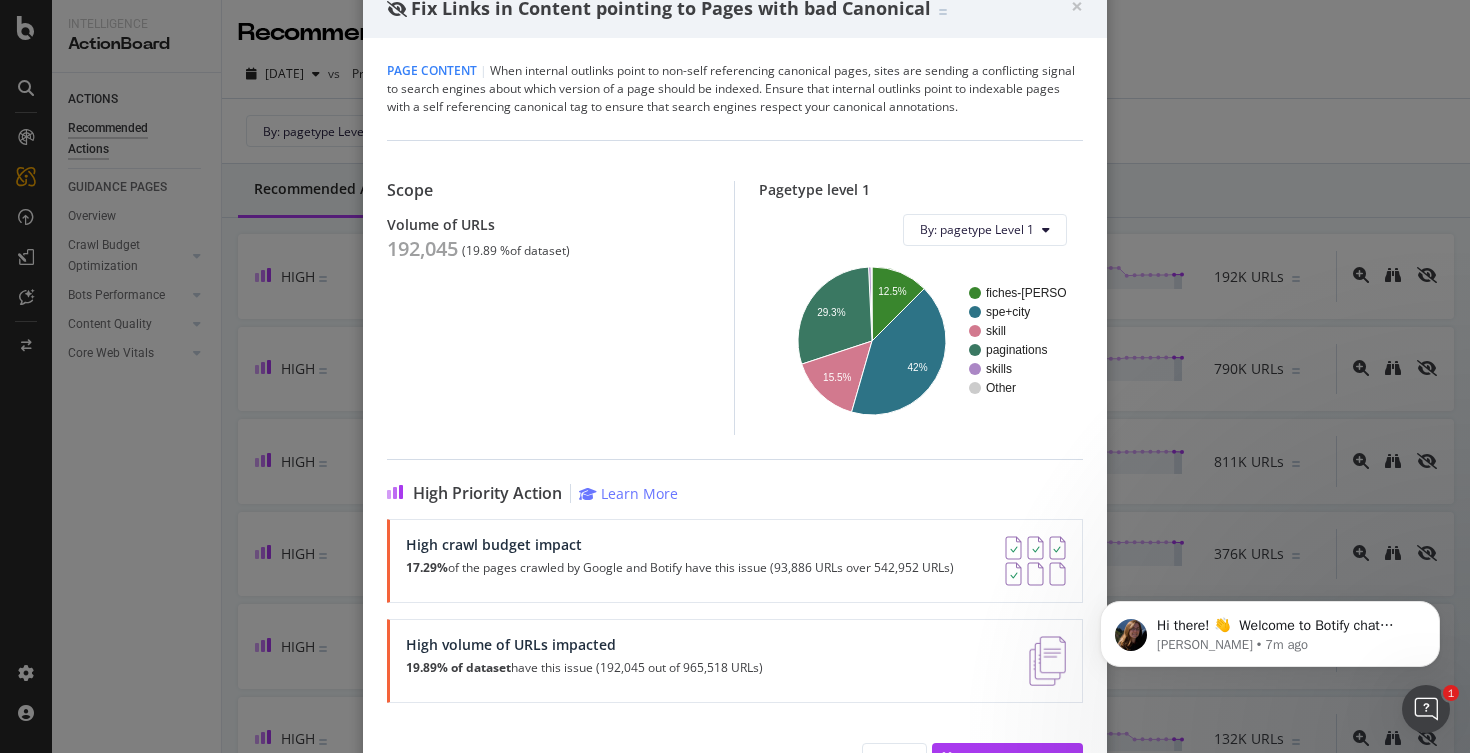 scroll, scrollTop: 60, scrollLeft: 0, axis: vertical 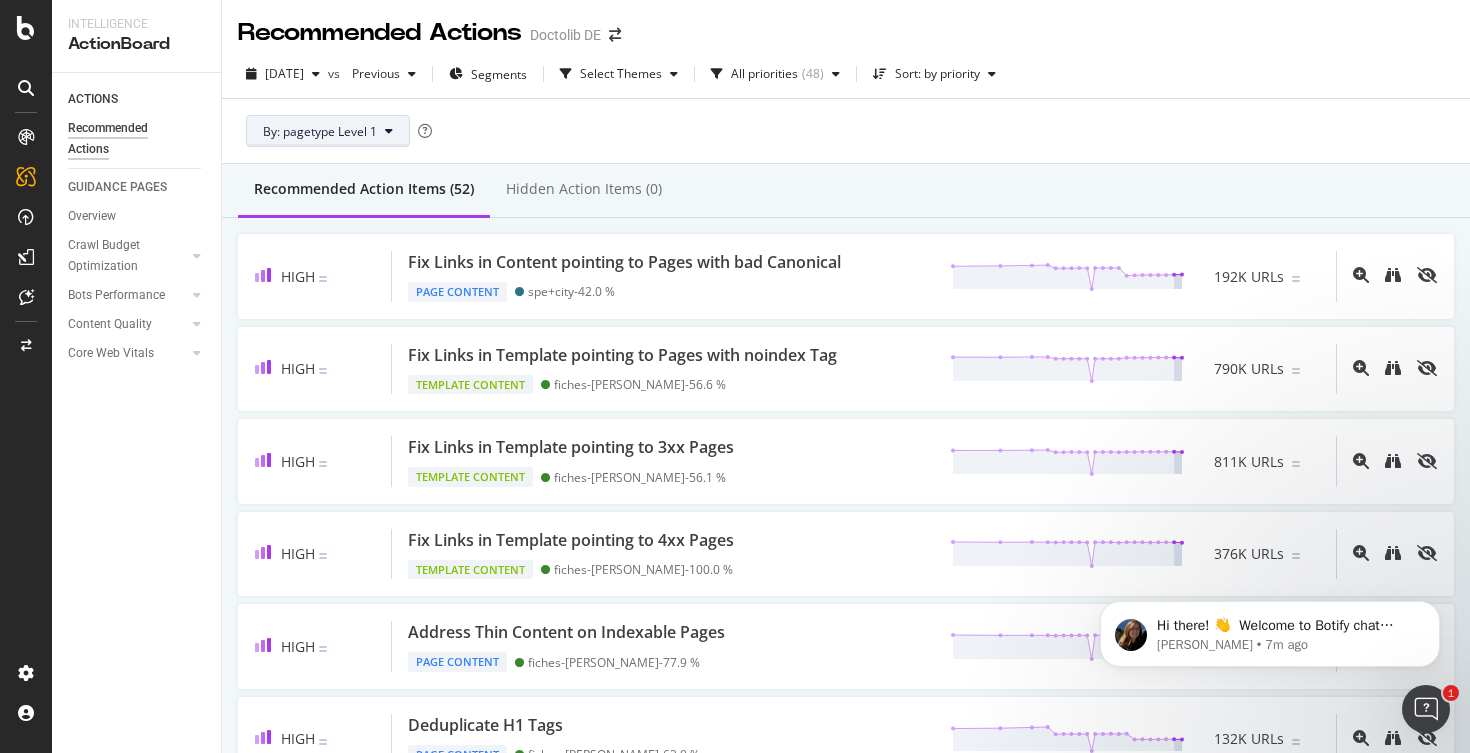 click on "By: pagetype Level 1" at bounding box center [320, 131] 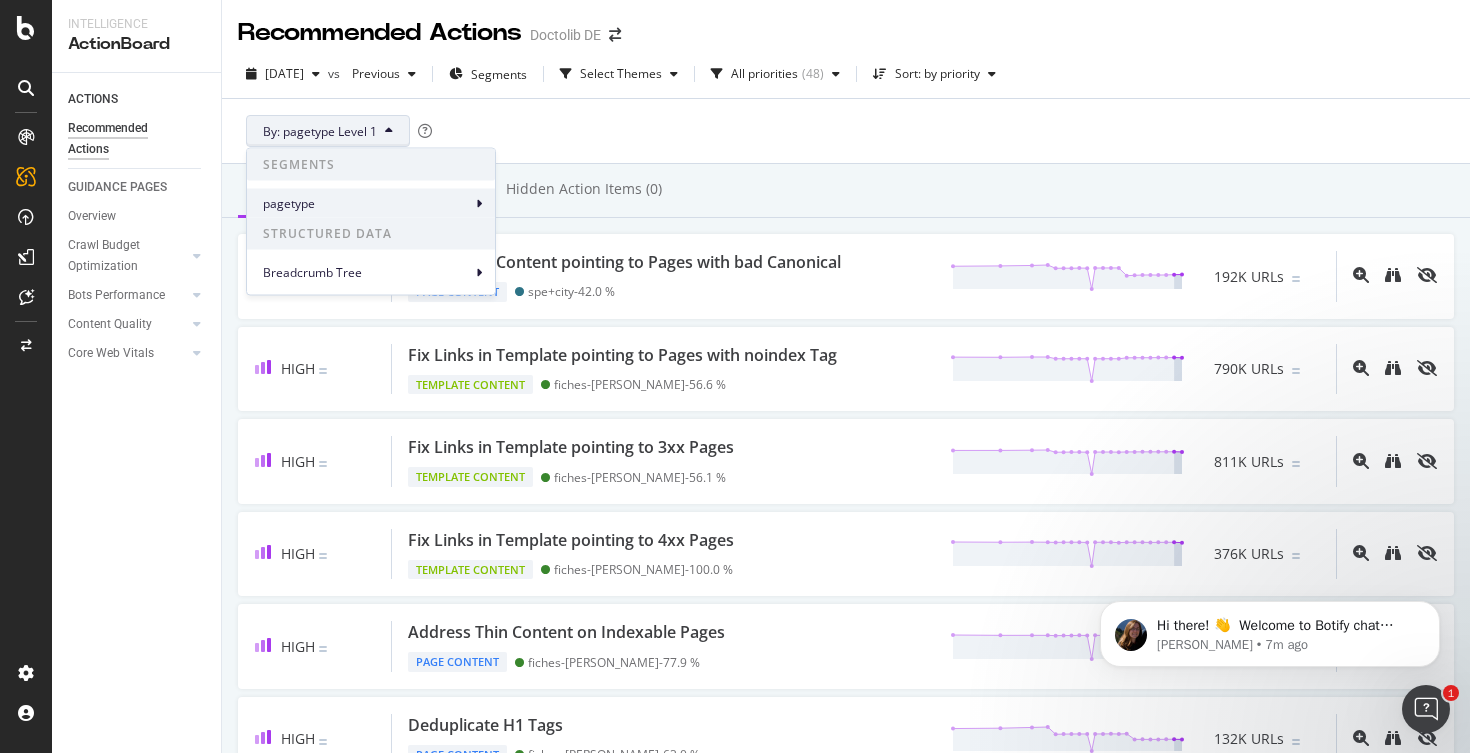 click on "pagetype" at bounding box center [367, 203] 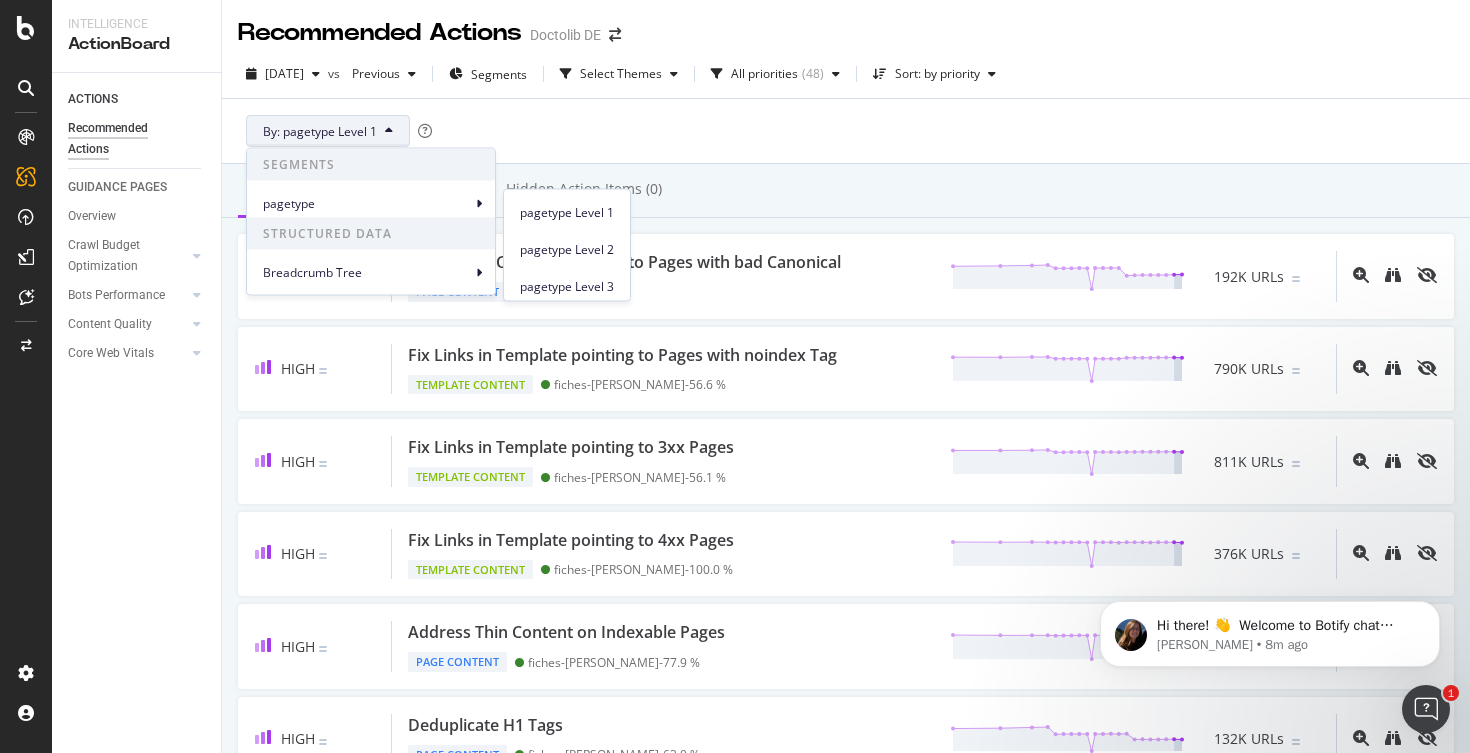 click on "Recommended Action Items (52) Hidden Action Items (0)" at bounding box center [846, 191] 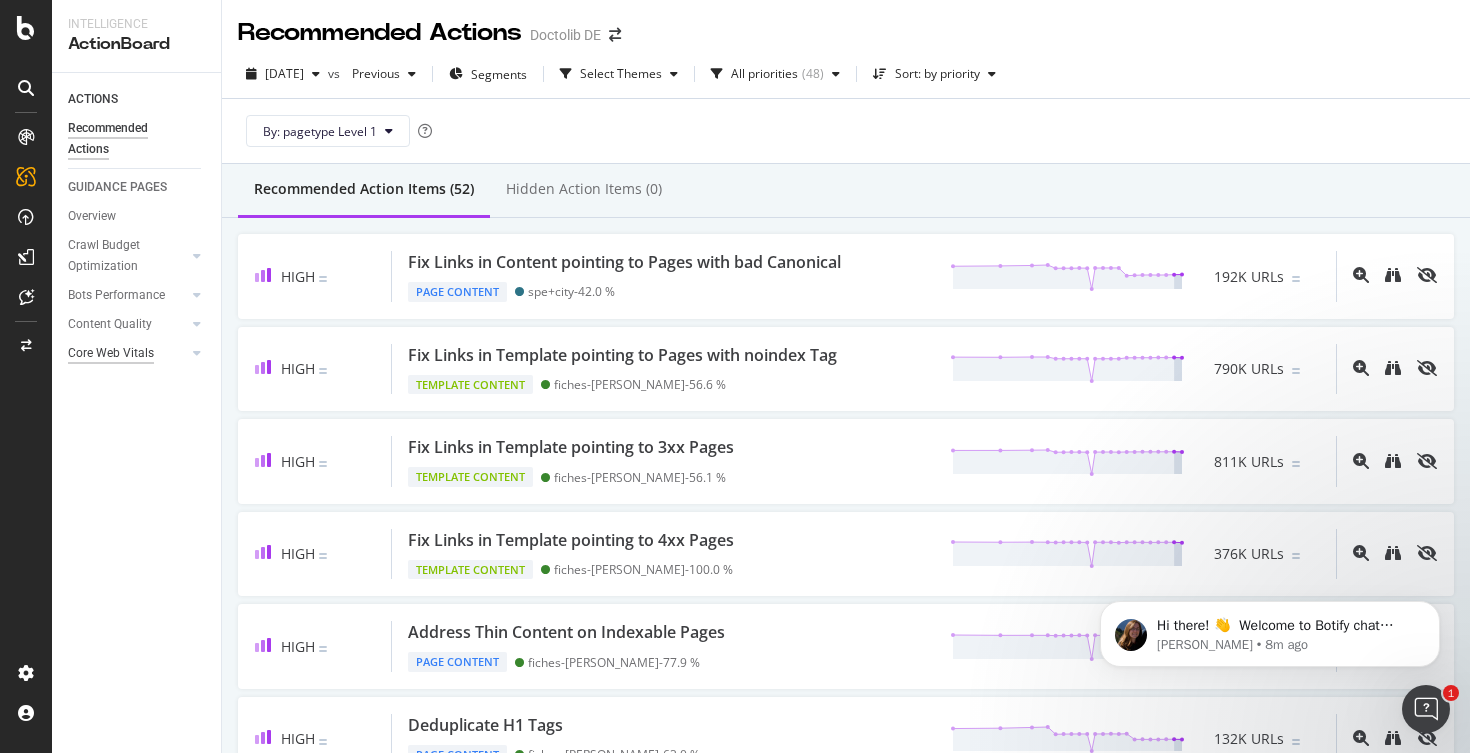 click on "Core Web Vitals" at bounding box center [111, 353] 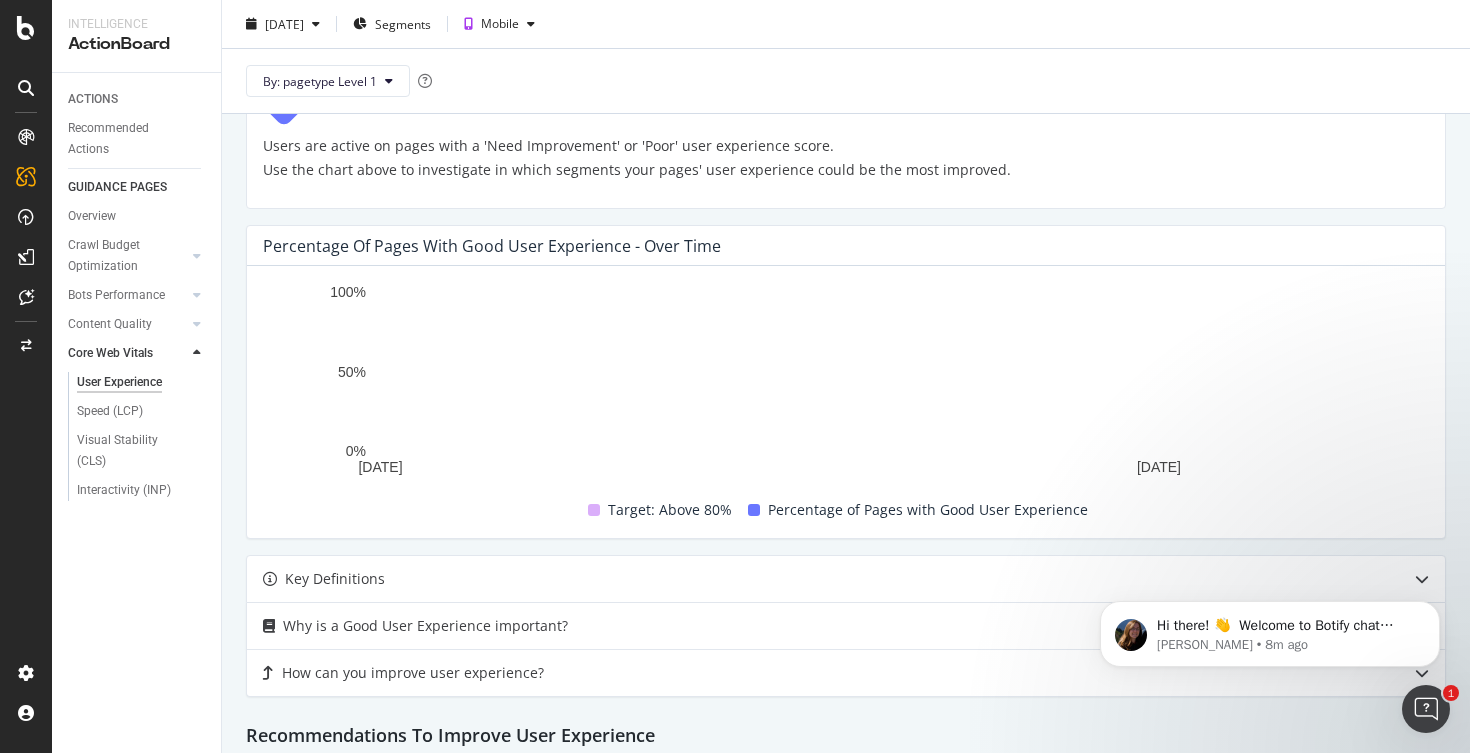 scroll, scrollTop: 474, scrollLeft: 0, axis: vertical 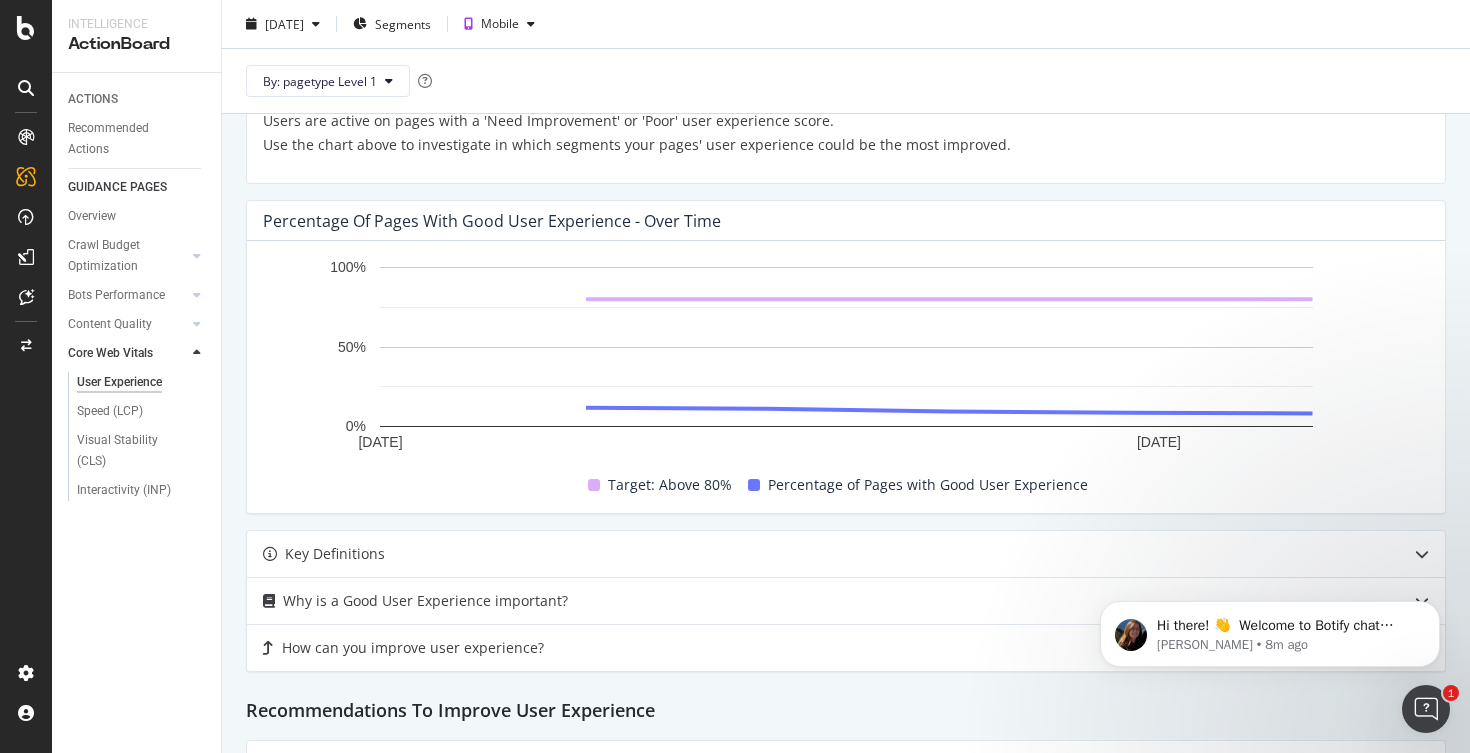 click at bounding box center [26, 257] 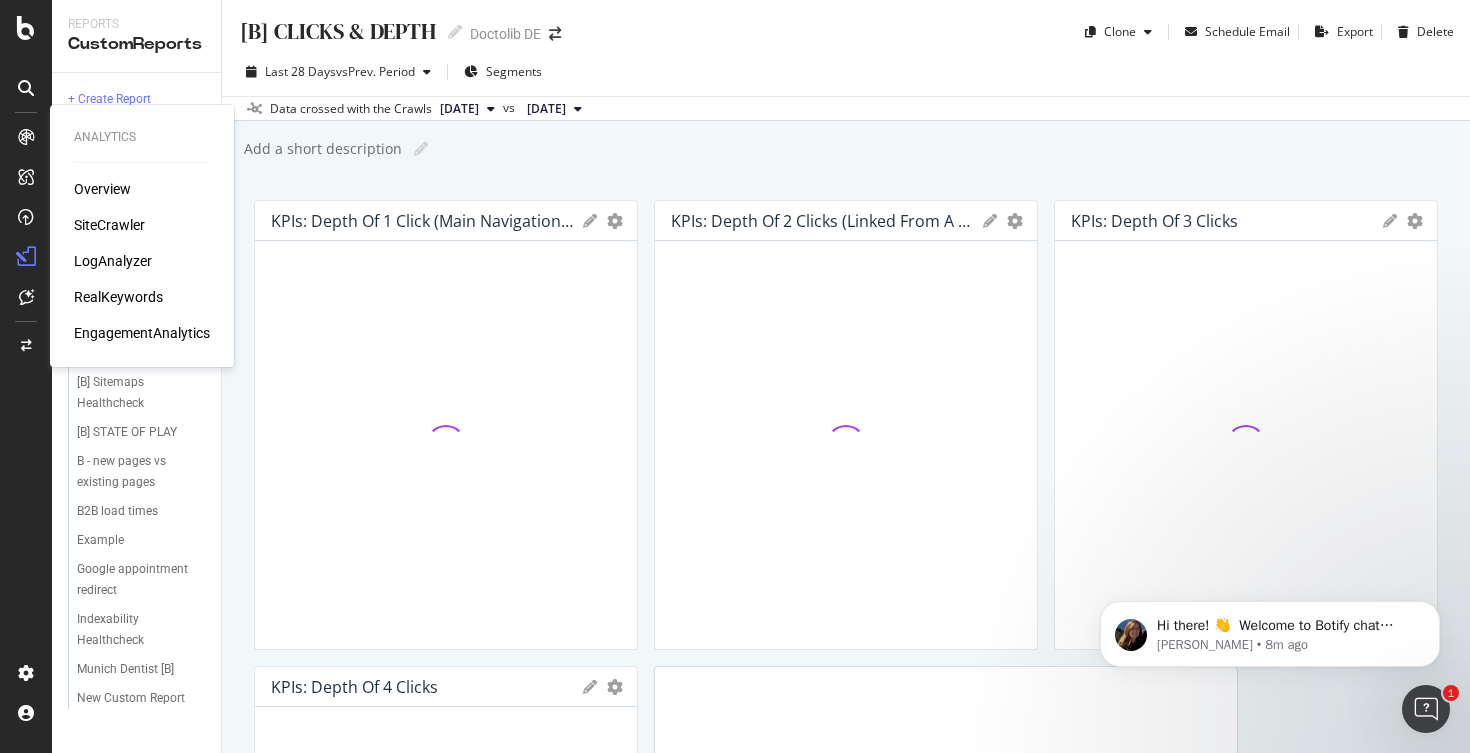 click on "LogAnalyzer" at bounding box center (113, 261) 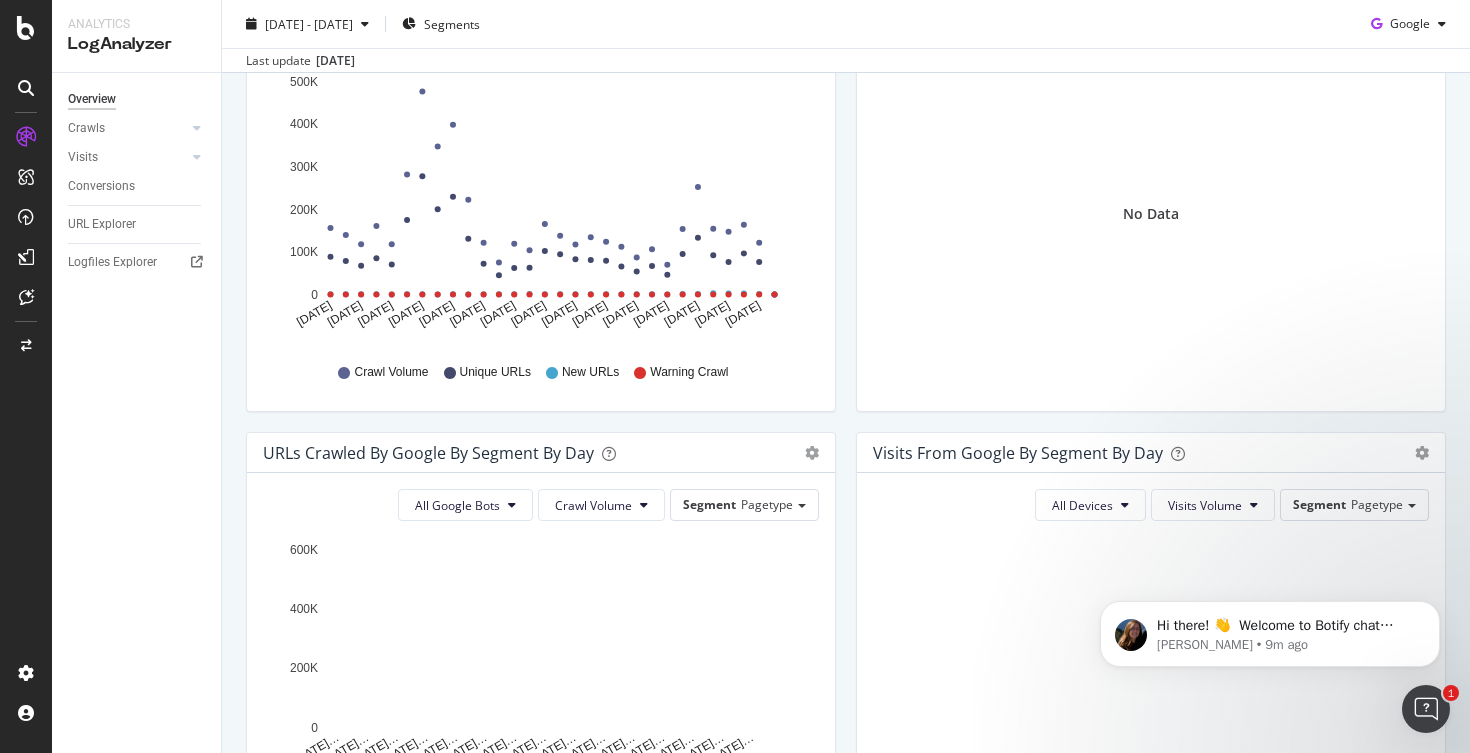 scroll, scrollTop: 0, scrollLeft: 0, axis: both 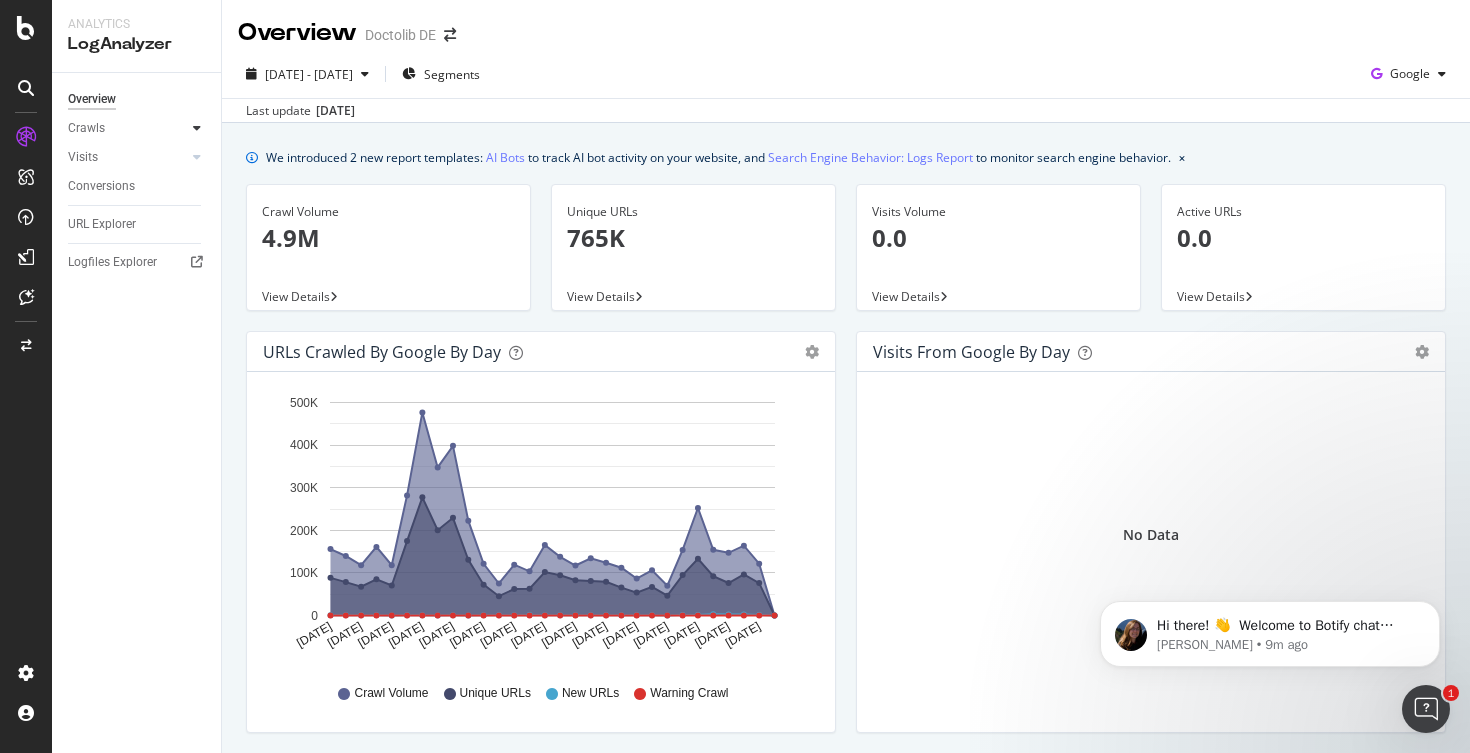 click at bounding box center (197, 128) 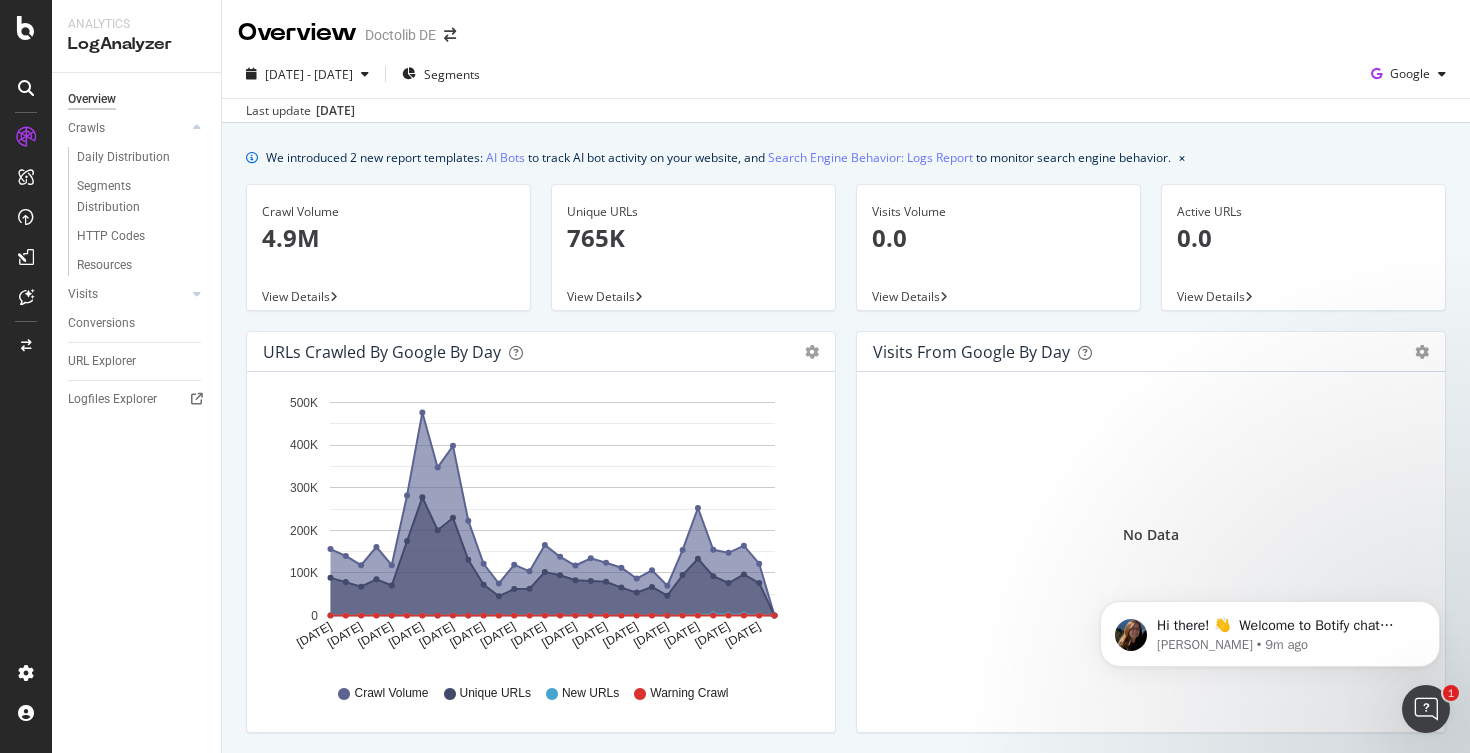 click at bounding box center [26, 88] 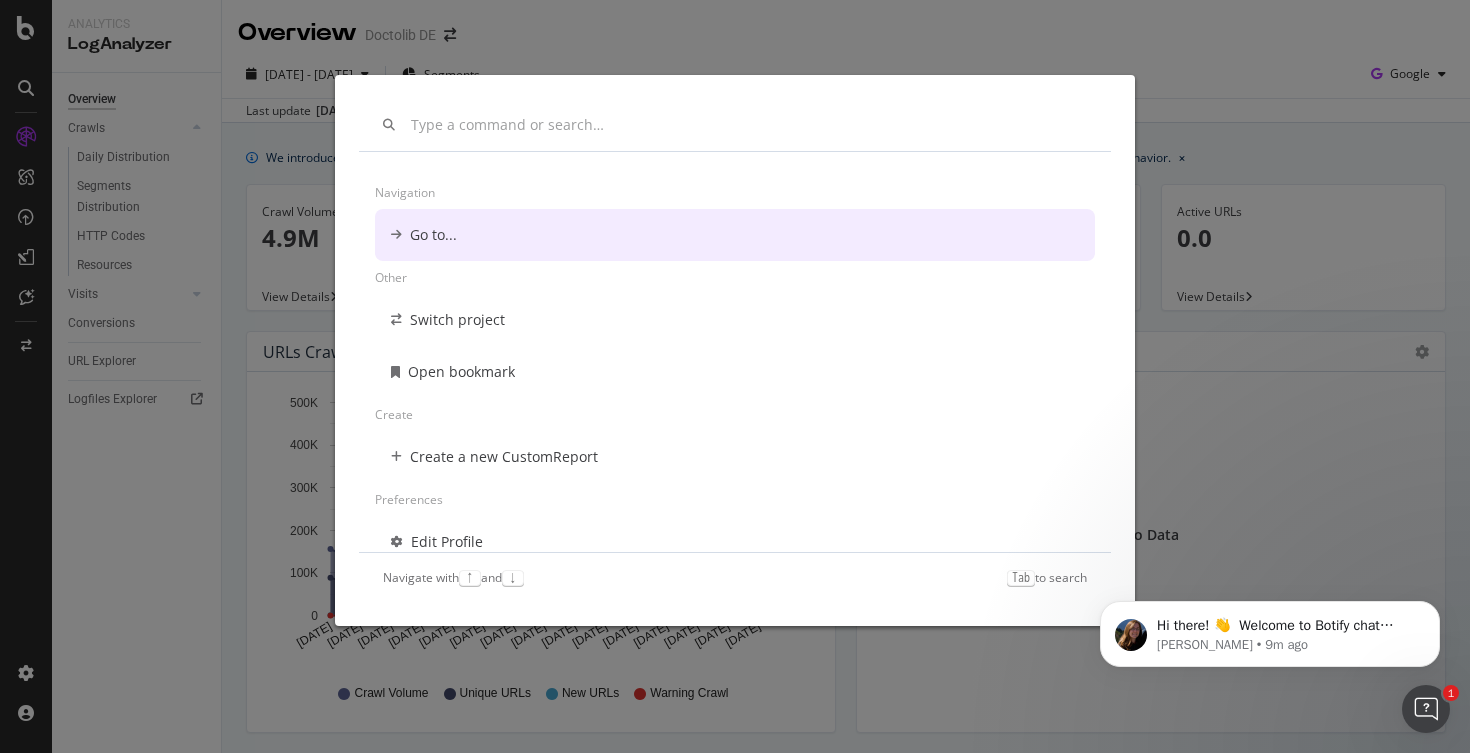 click on "Navigation Go to... Other Switch project Open bookmark Create Create a new CustomReport Preferences Edit Profile Change Password Navigate with  ↑  and  ↓ Tab   to search" at bounding box center [735, 376] 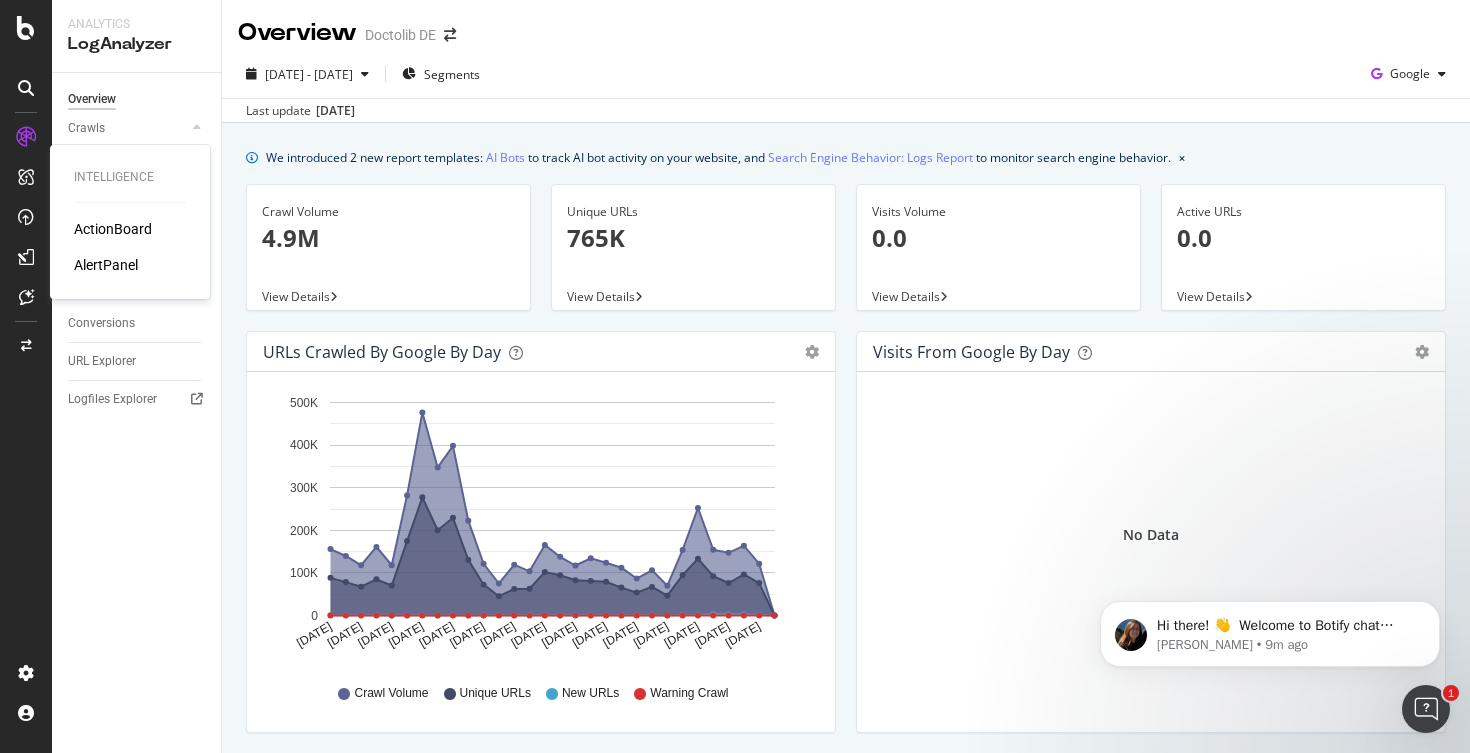 click on "AlertPanel" at bounding box center (106, 265) 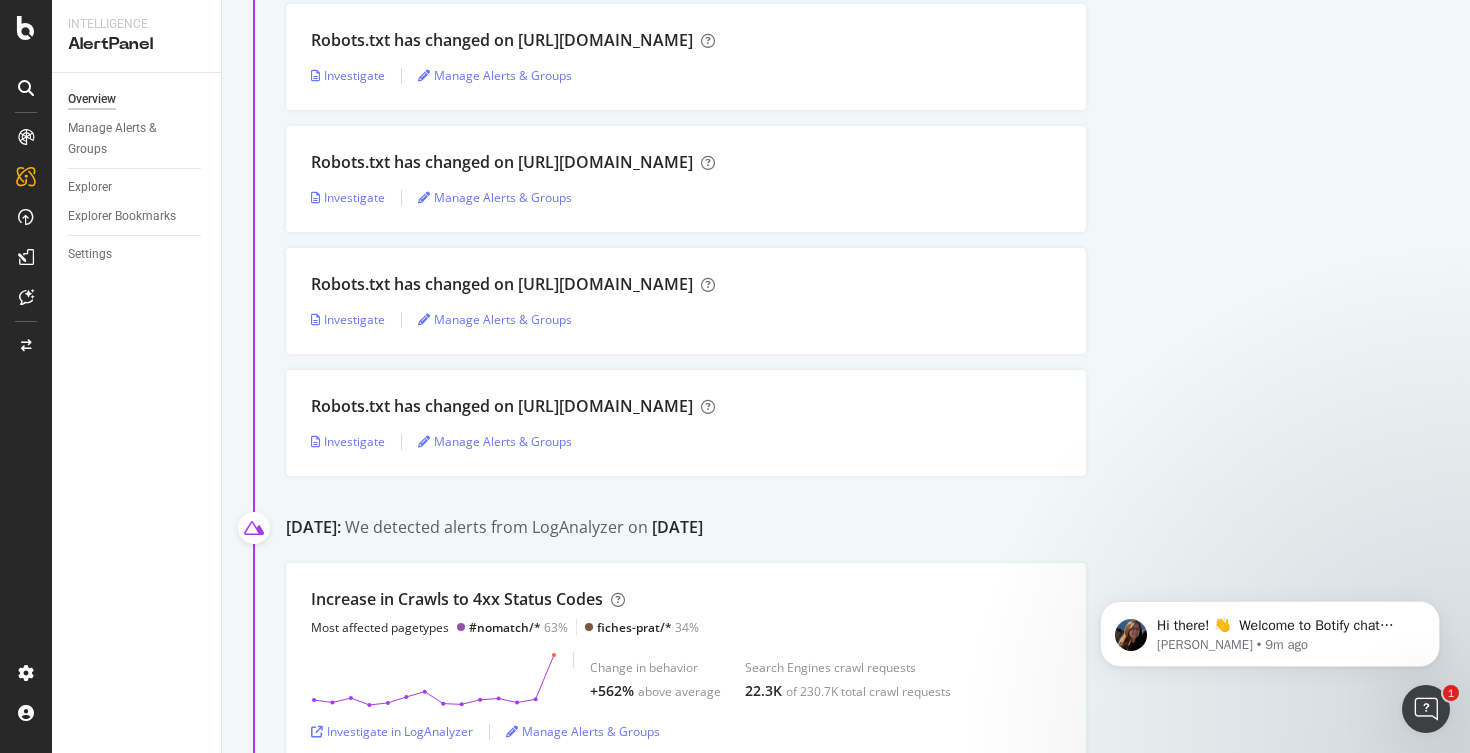 scroll, scrollTop: 0, scrollLeft: 0, axis: both 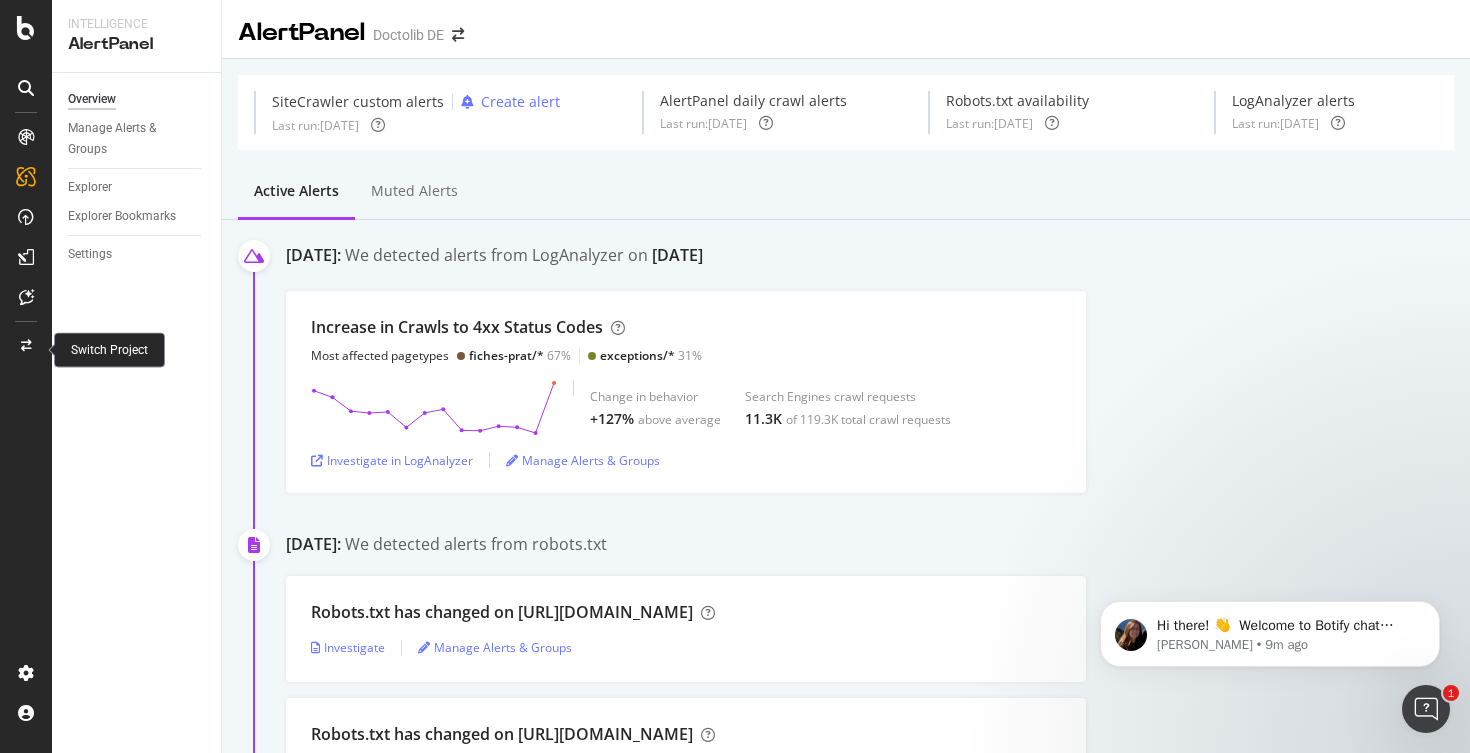 click at bounding box center [26, 346] 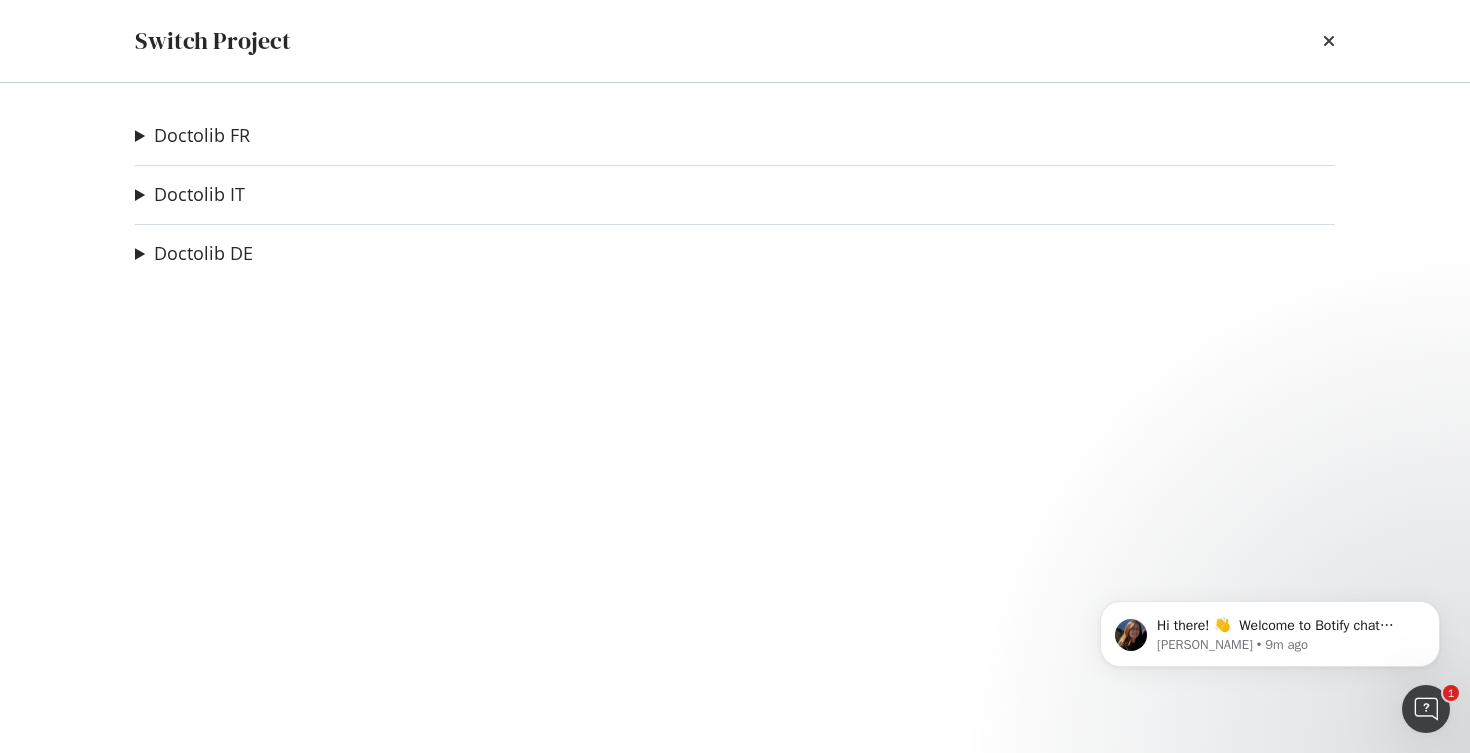 click on "Doctolib FR Healthily Ad-Hoc Project Crawl without directory on spe and pagination auto & breadcrumb Ad-Hoc Project Doctolib IT Duplicate bio state update Ad-Hoc Project My-P osteo Ad-Hoc Project Miodottore 🕵️ Ad-Hoc Project Check: Suggested fixed button URLs Ad-Hoc Project crawl IT - orphan urls - [DATE] Ad-Hoc Project ITA spe+city canonical check Ad-Hoc Project 404 URLs detected on the [DATE] Crawl Ad-Hoc Project B2B IT - [URL][DOMAIN_NAME] Ad-Hoc Project Discourse Meta Ad-Hoc Project About Doctolib Ad-Hoc Project Status code of 301 targets Ad-Hoc Project 410 dottori - doctolib Ad-Hoc Project Migration: target URL test Ad-Hoc Project Doctolib B2C IT - deleted directories Ad-Hoc Project Doctolib B2C - FR Ad-Hoc Project MyP Ad-Hoc Project B2B FR Ad-Hoc Project [DOMAIN_NAME] - B2B Ad-Hoc Project Doctolib DE Gesundheit Information Ad-Hoc Project Barmer Ad-Hoc Project MSDM Ad-Hoc Project Netdoktor Ad-Hoc Project Apotheke Umschau Ad-Hoc Project Helios Ad-Hoc Project AOK Ad-Hoc Project" at bounding box center (735, 418) 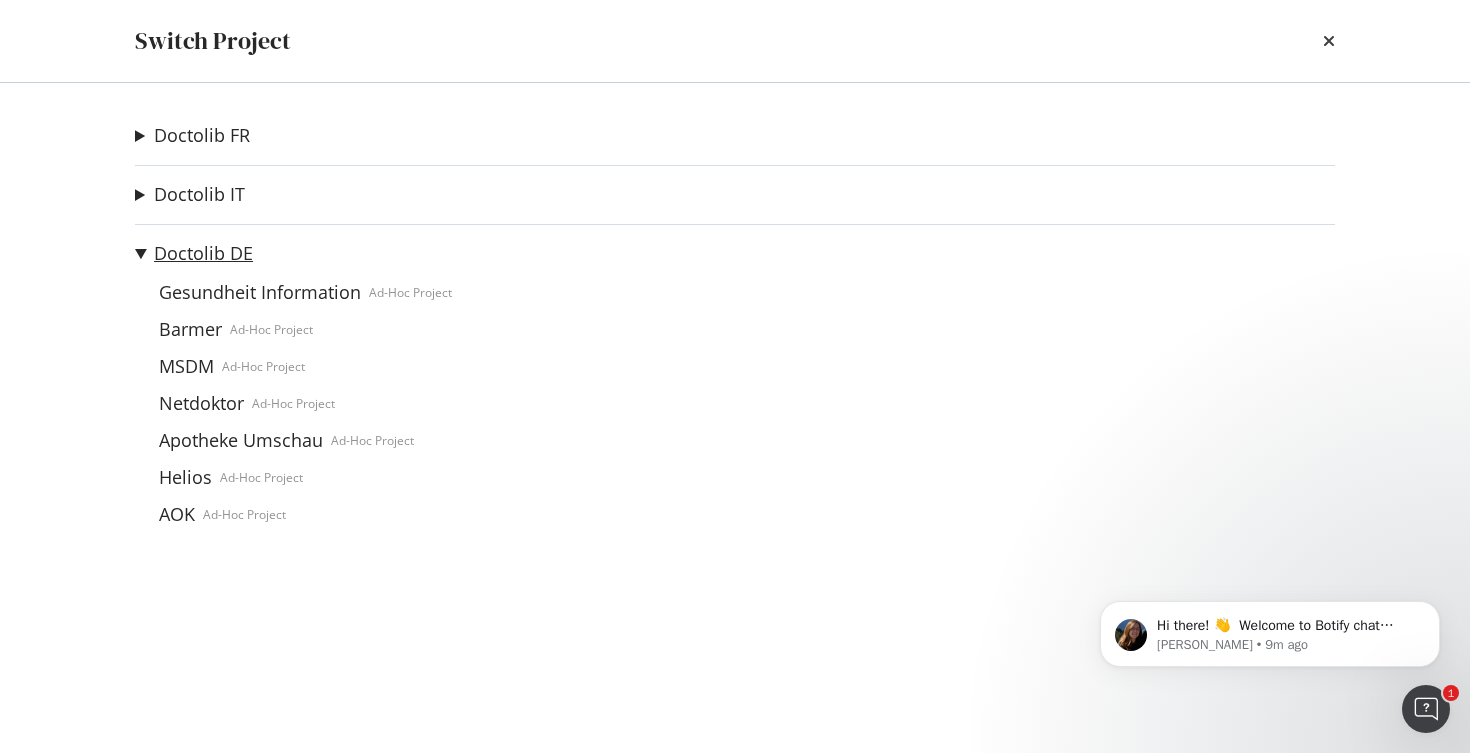 click on "Doctolib DE" at bounding box center (203, 253) 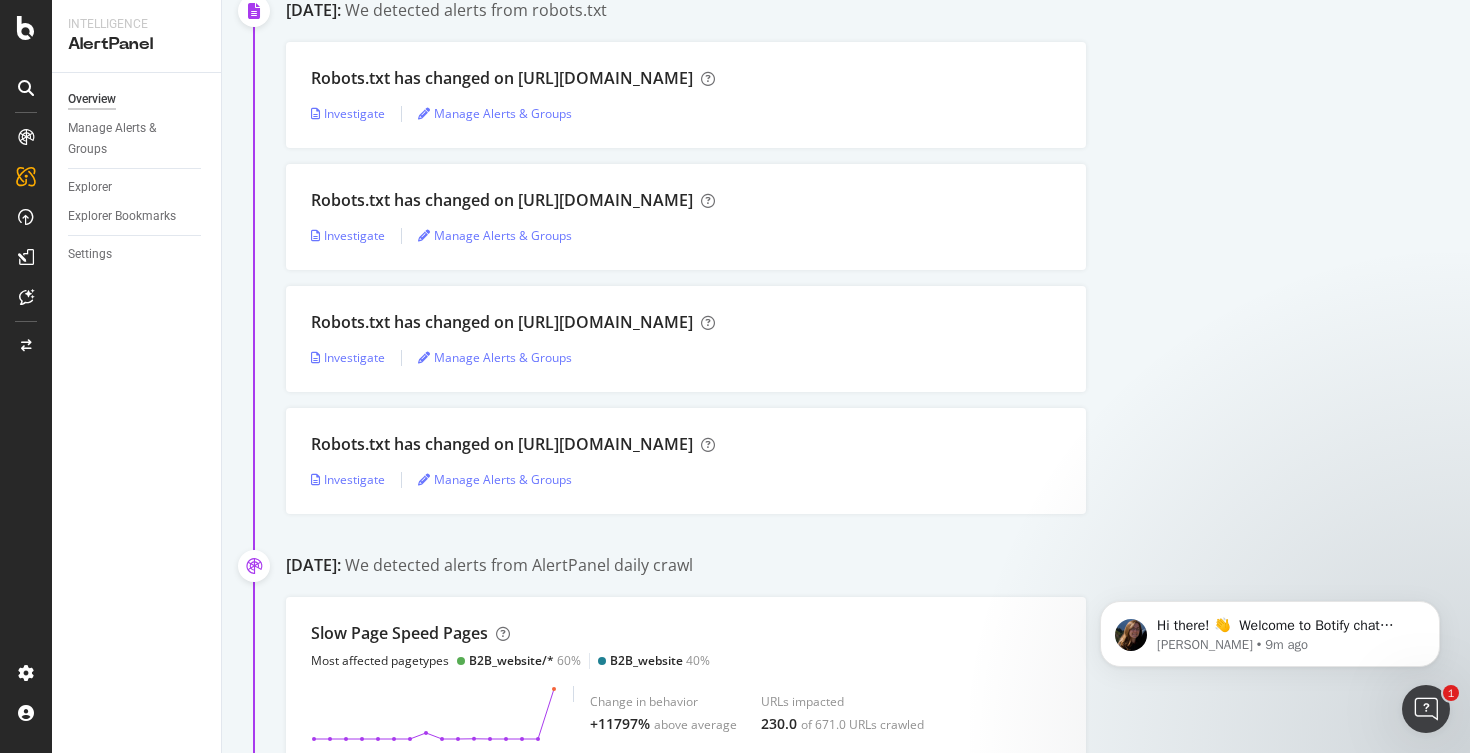 scroll, scrollTop: 2227, scrollLeft: 0, axis: vertical 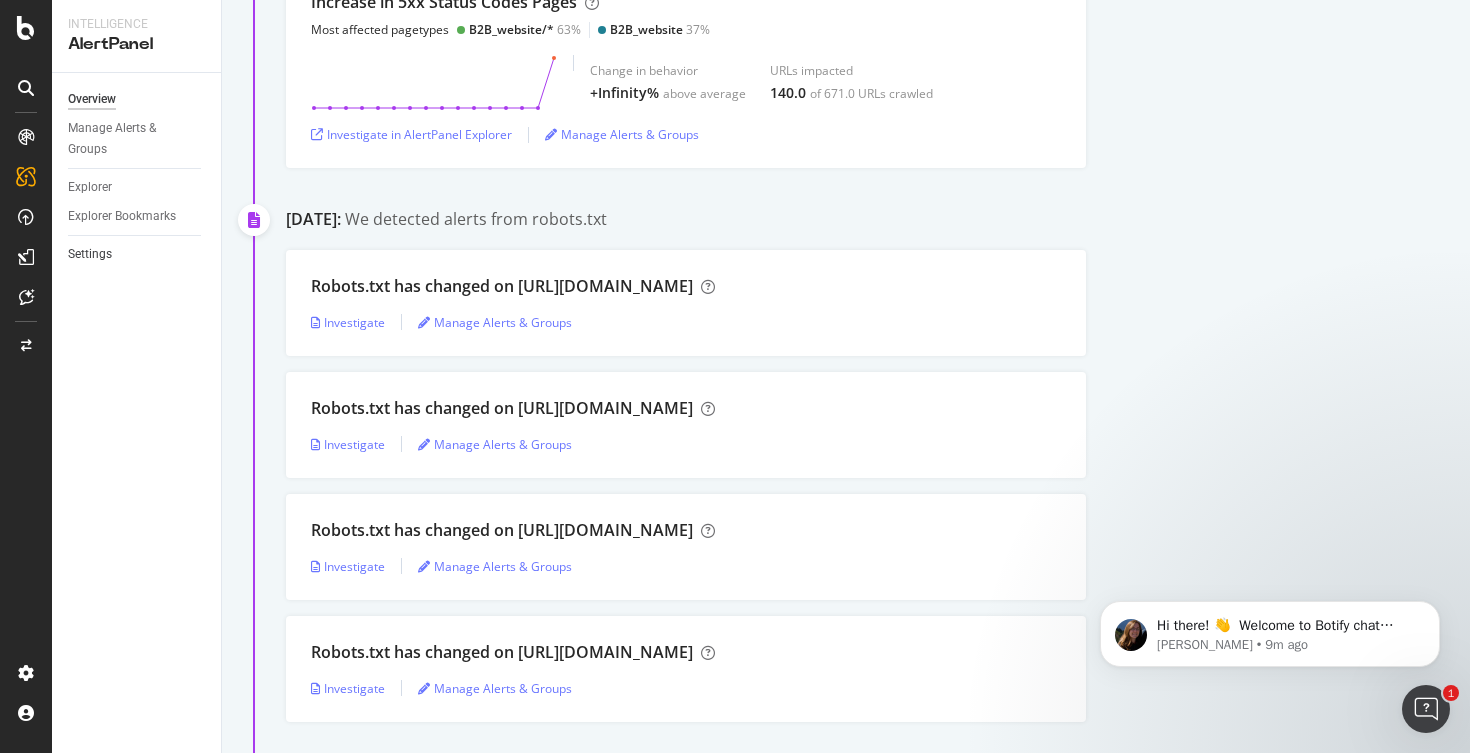 click on "Settings" at bounding box center (137, 254) 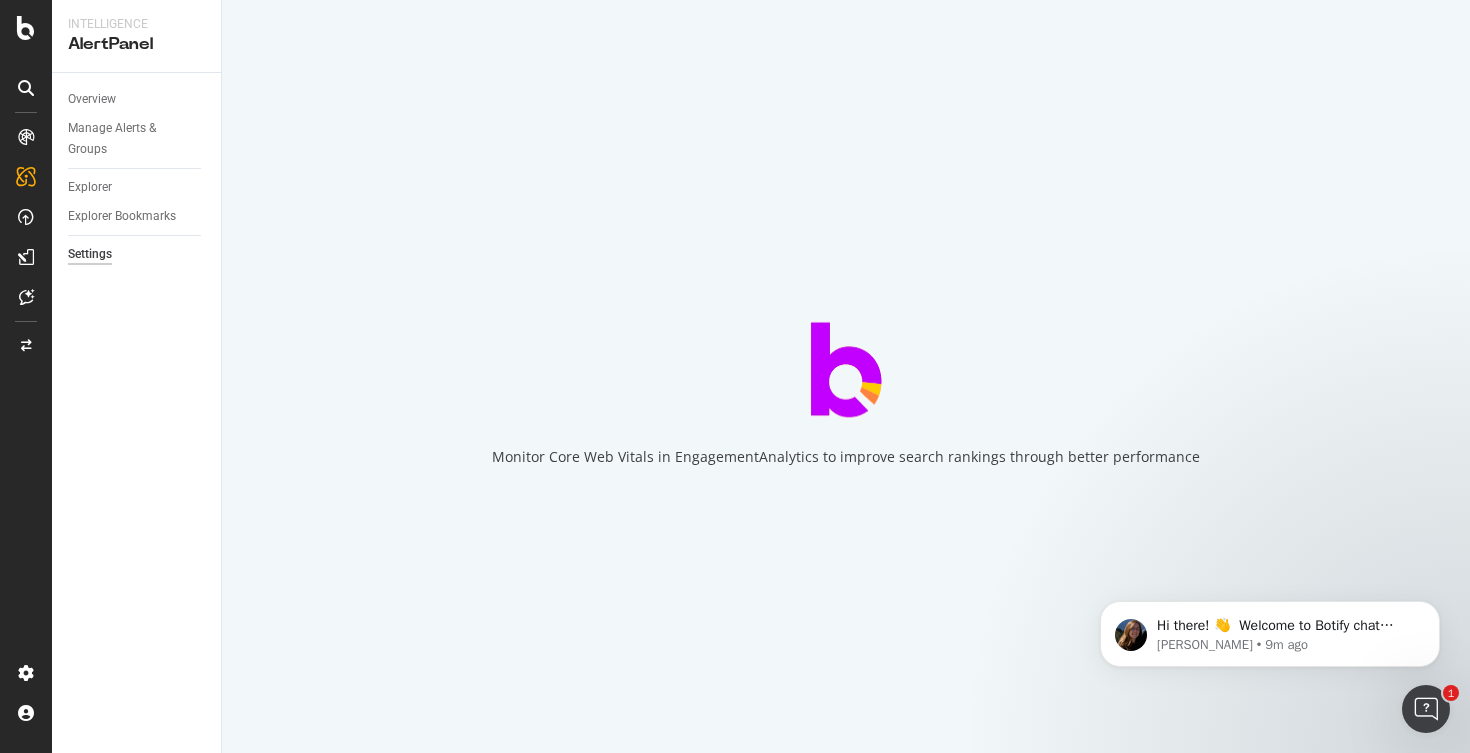 select on "09" 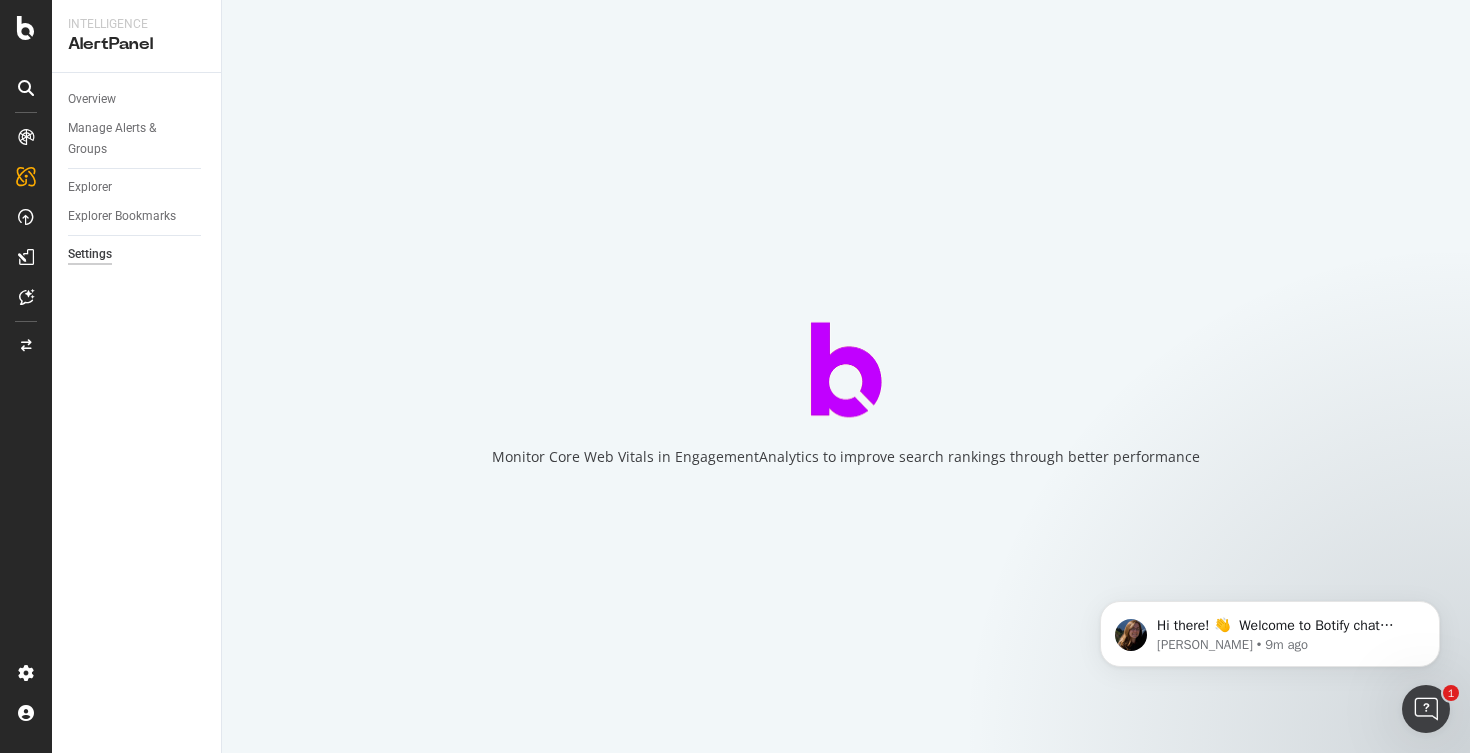 select on "45" 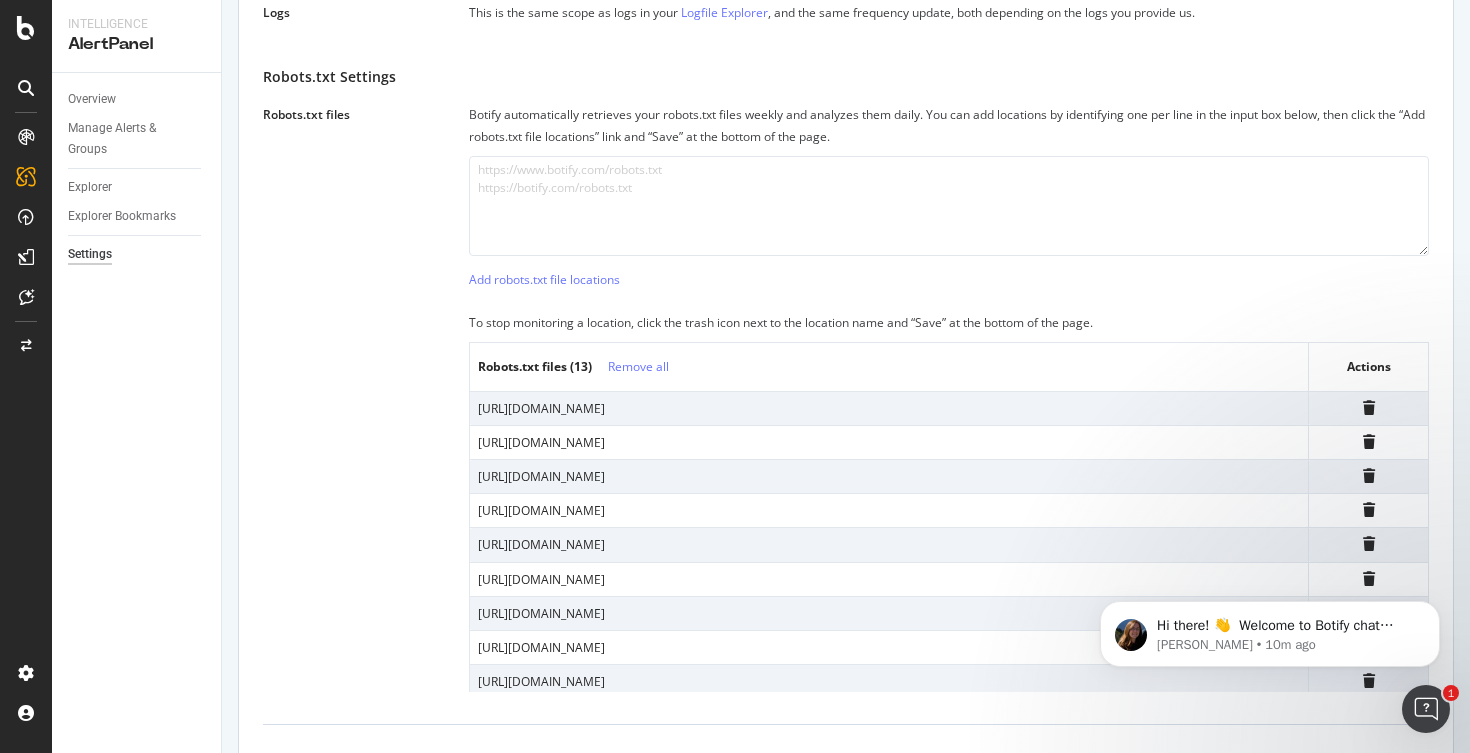 scroll, scrollTop: 736, scrollLeft: 0, axis: vertical 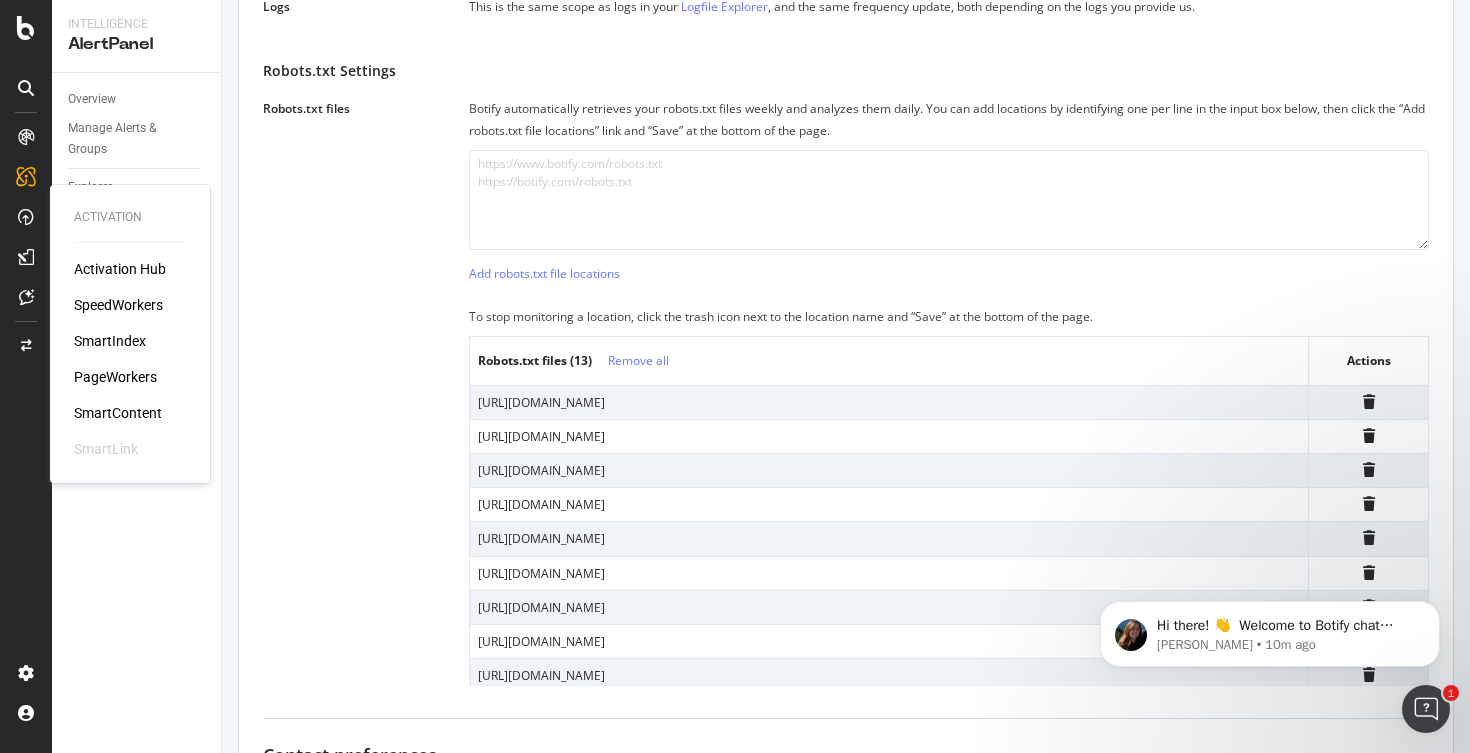 click on "SmartIndex" at bounding box center [110, 341] 